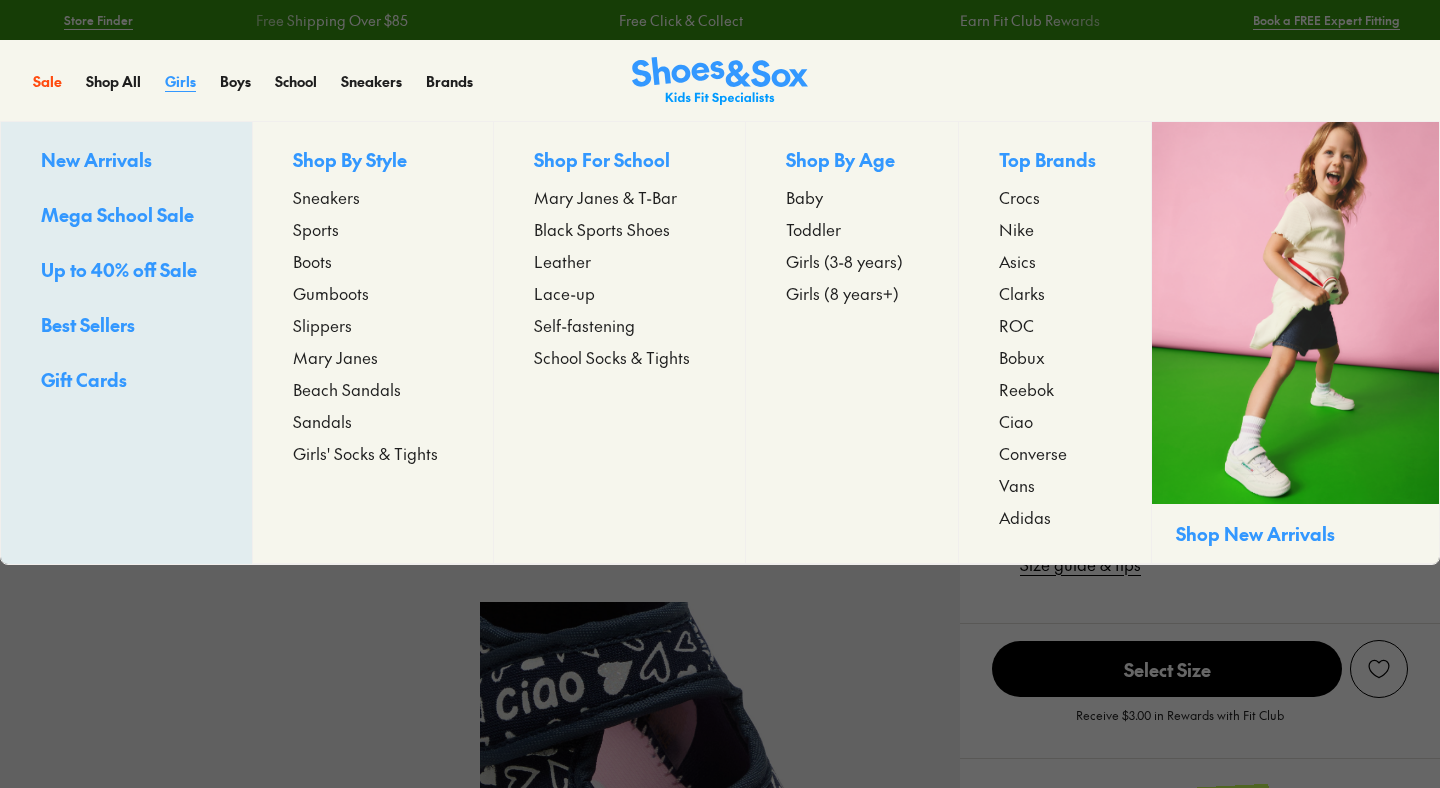 click on "Girls" at bounding box center (180, 81) 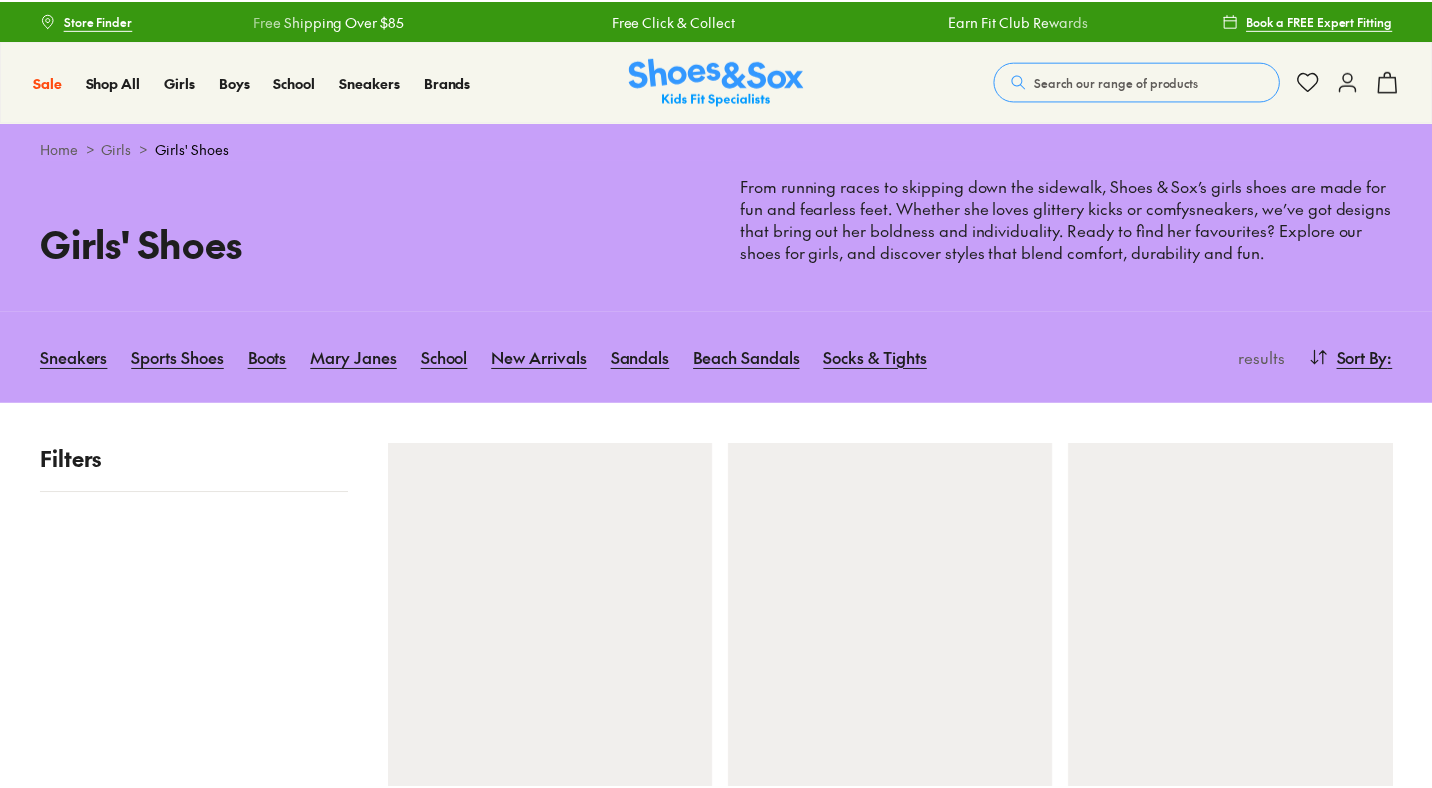 scroll, scrollTop: 0, scrollLeft: 0, axis: both 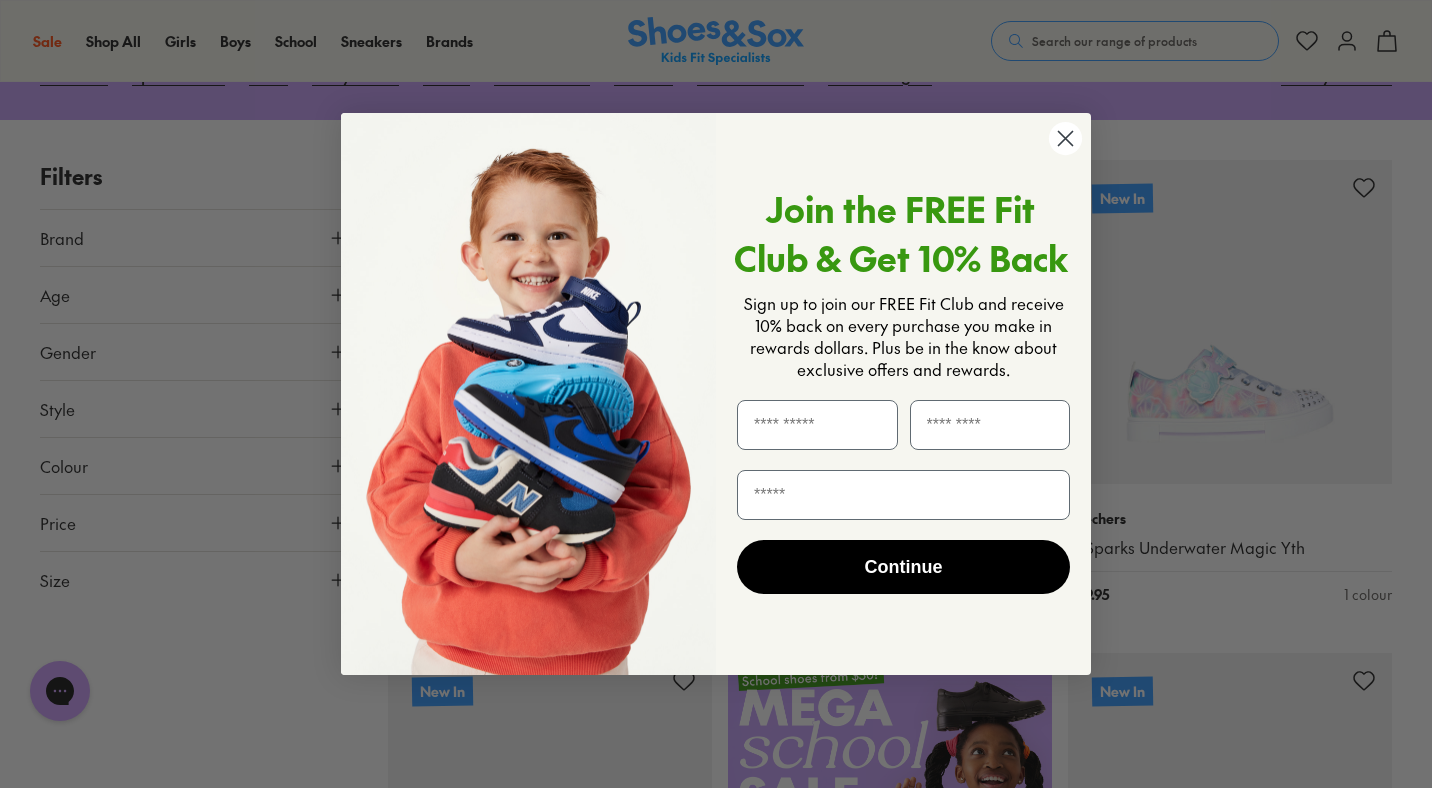 click 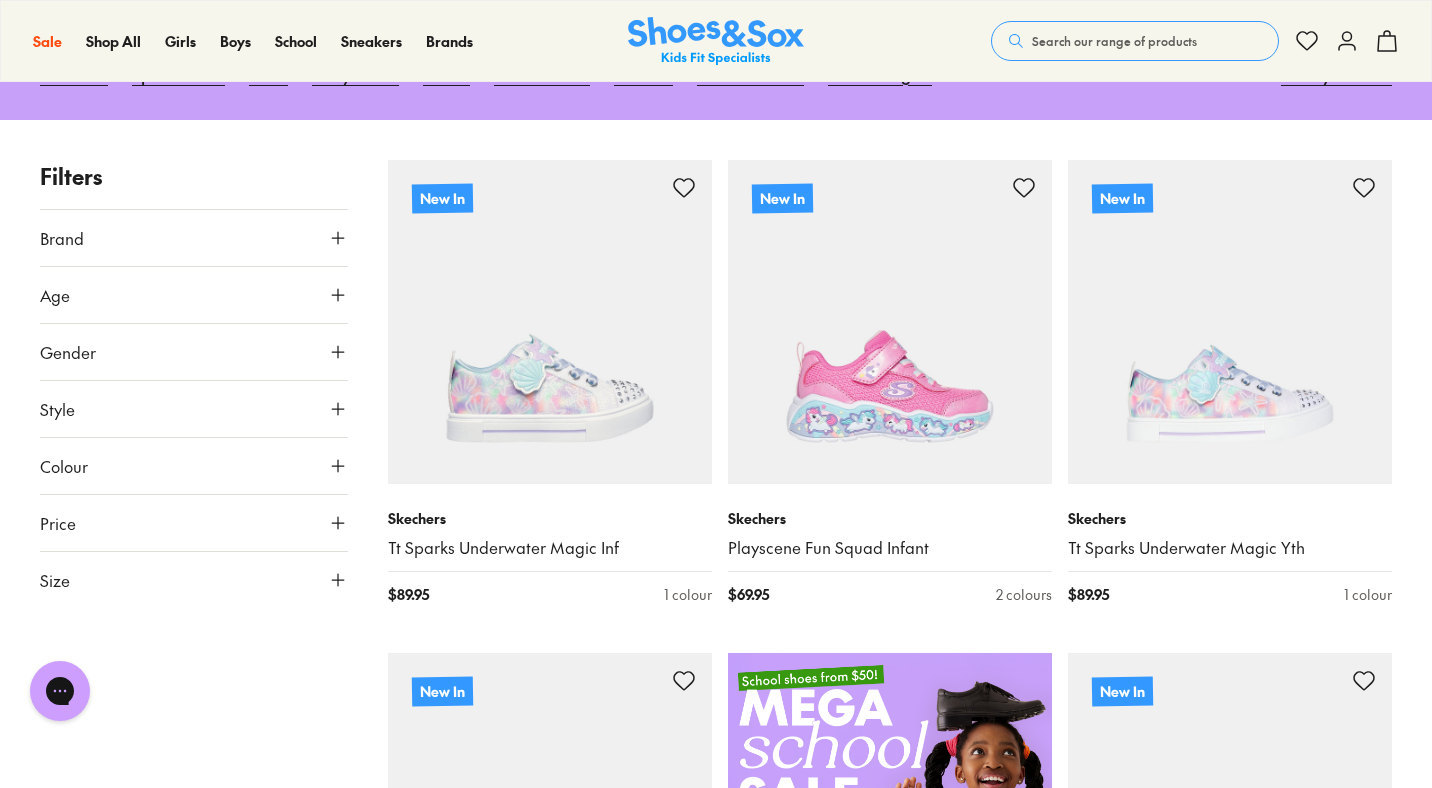 click 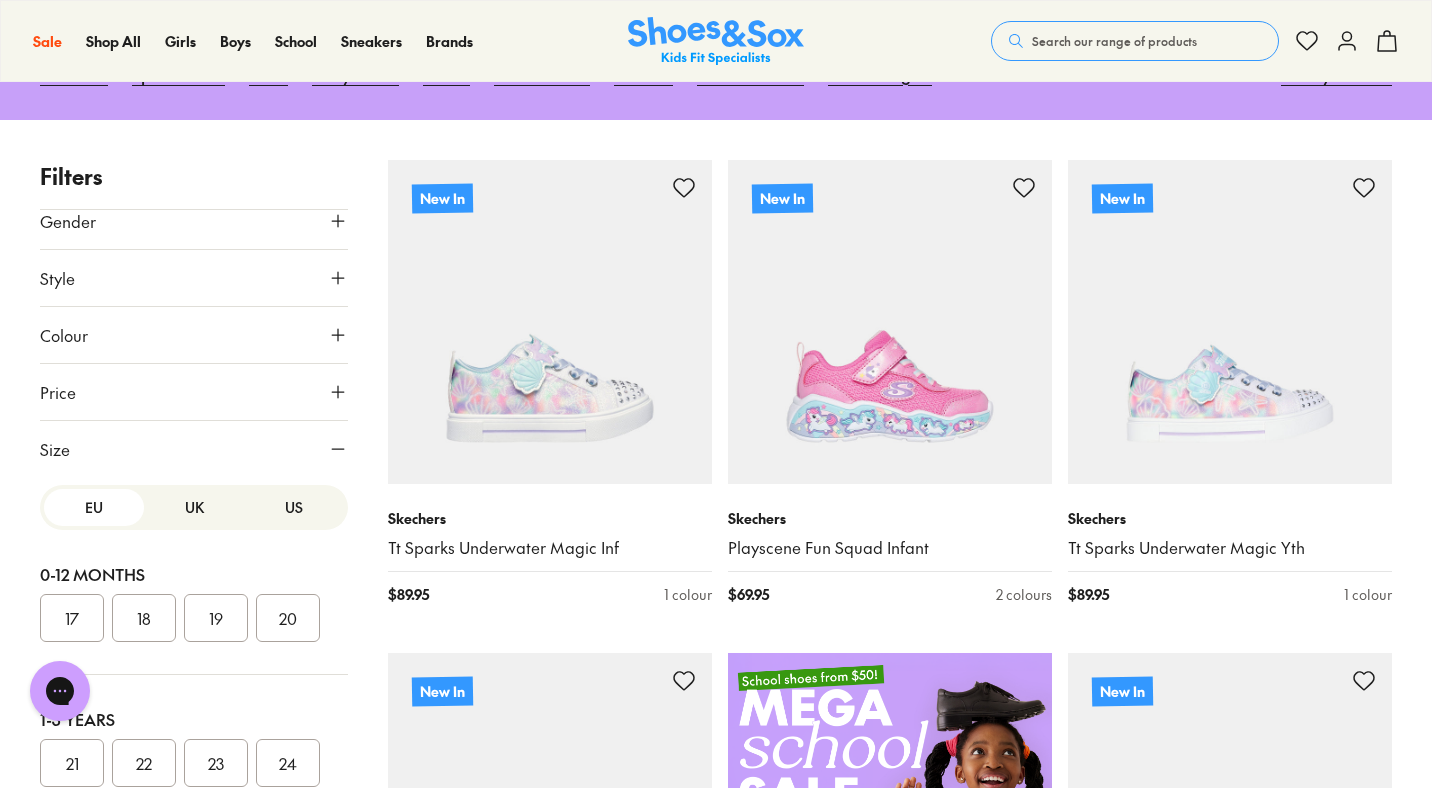 scroll, scrollTop: 156, scrollLeft: 0, axis: vertical 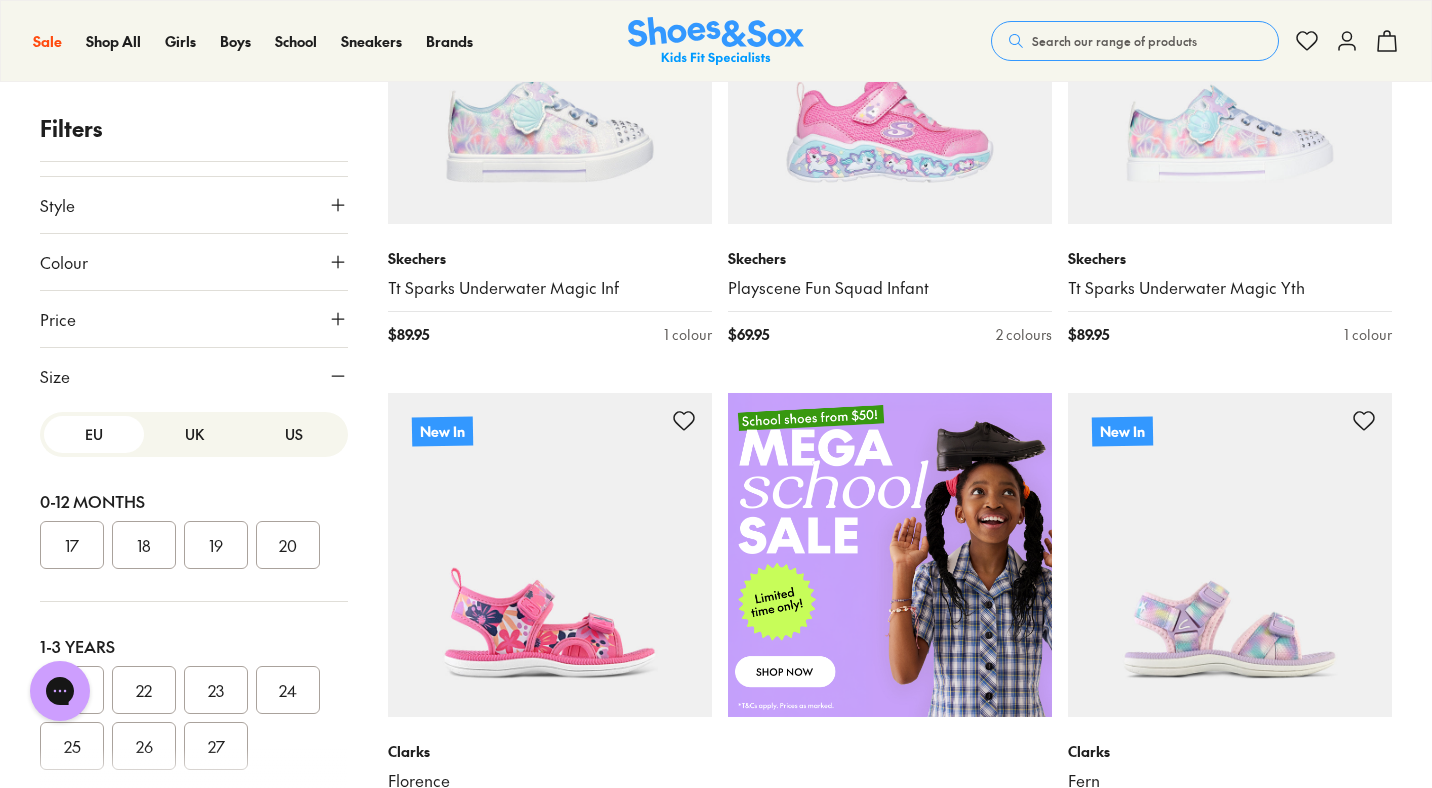 click on "22" at bounding box center (144, 690) 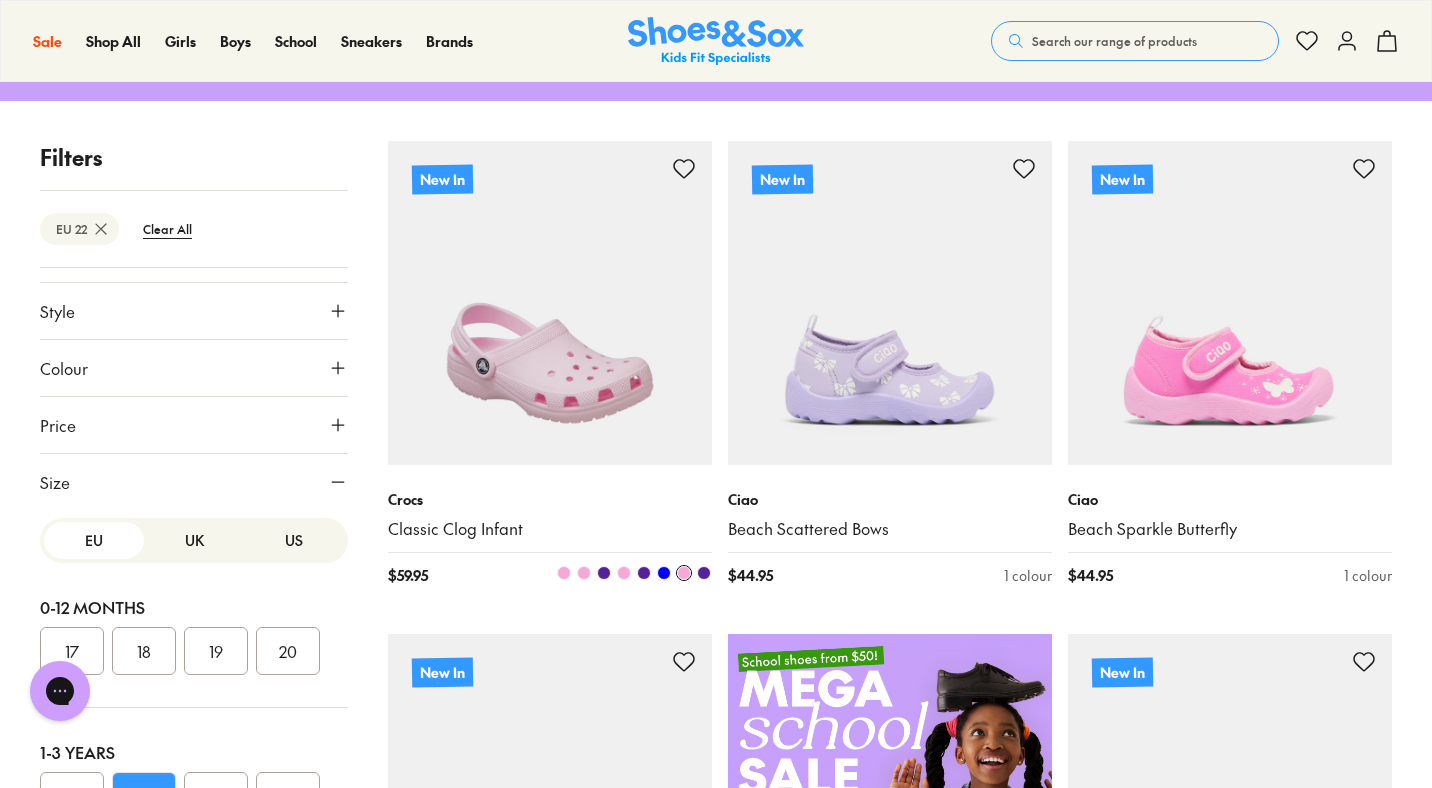 scroll, scrollTop: 312, scrollLeft: 0, axis: vertical 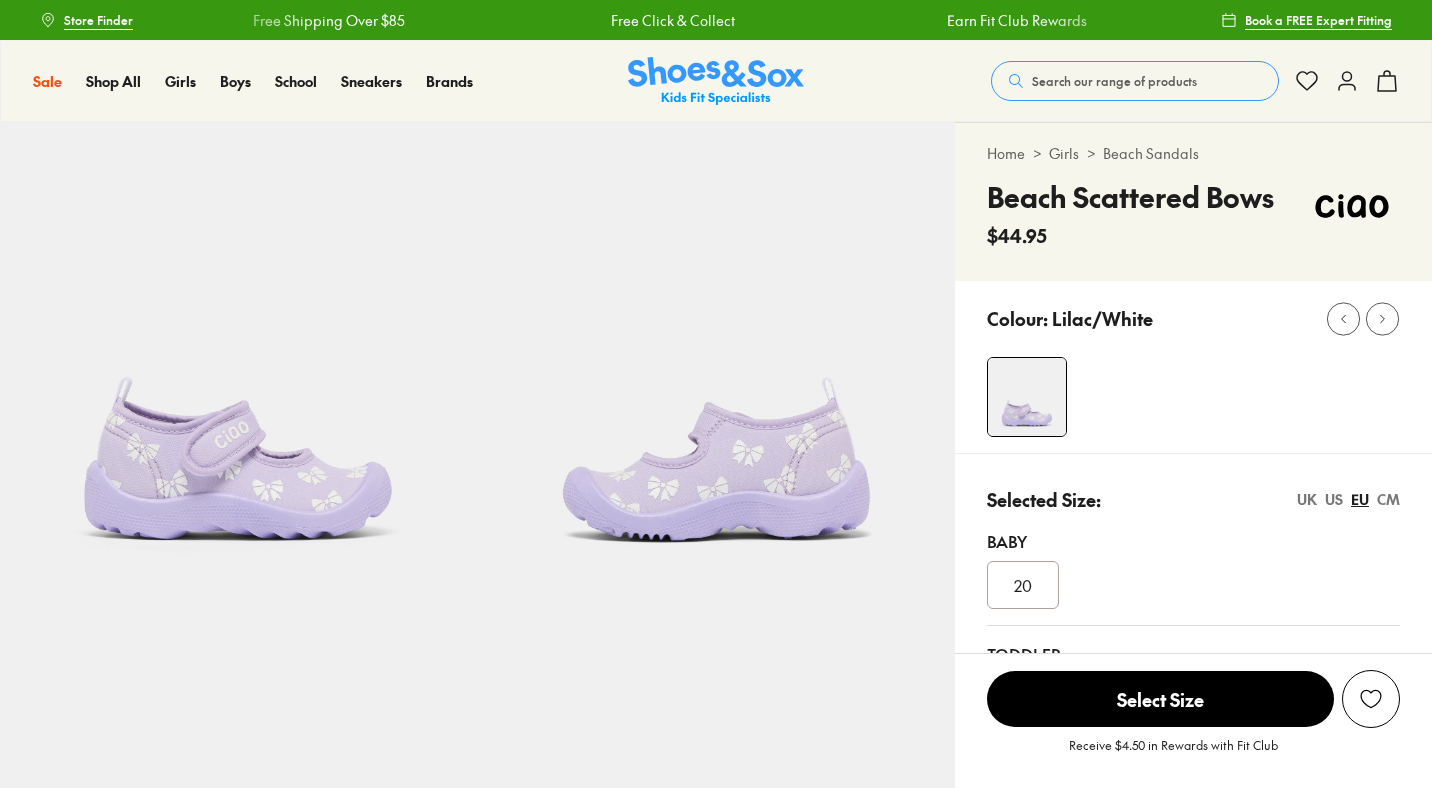 select on "*" 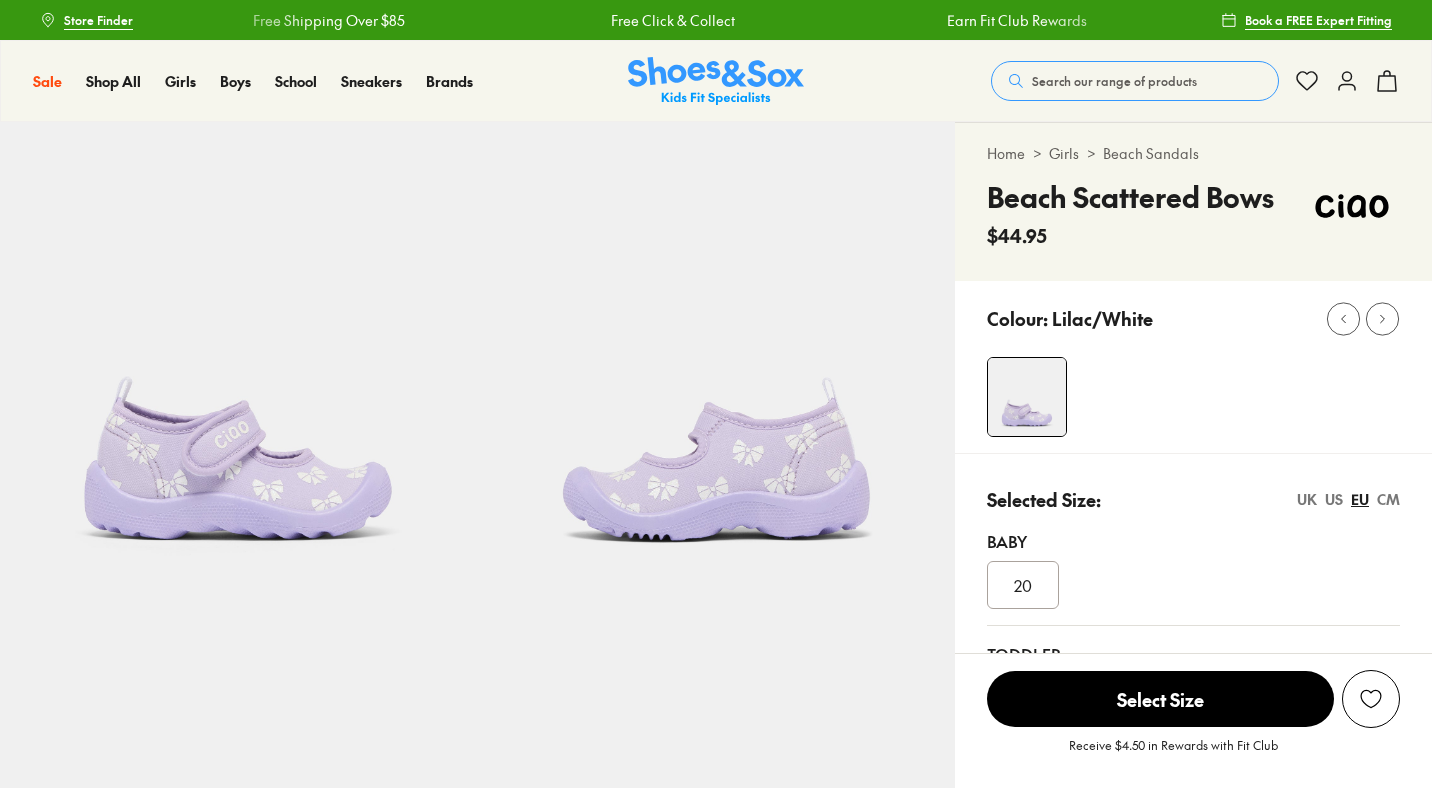 scroll, scrollTop: 0, scrollLeft: 0, axis: both 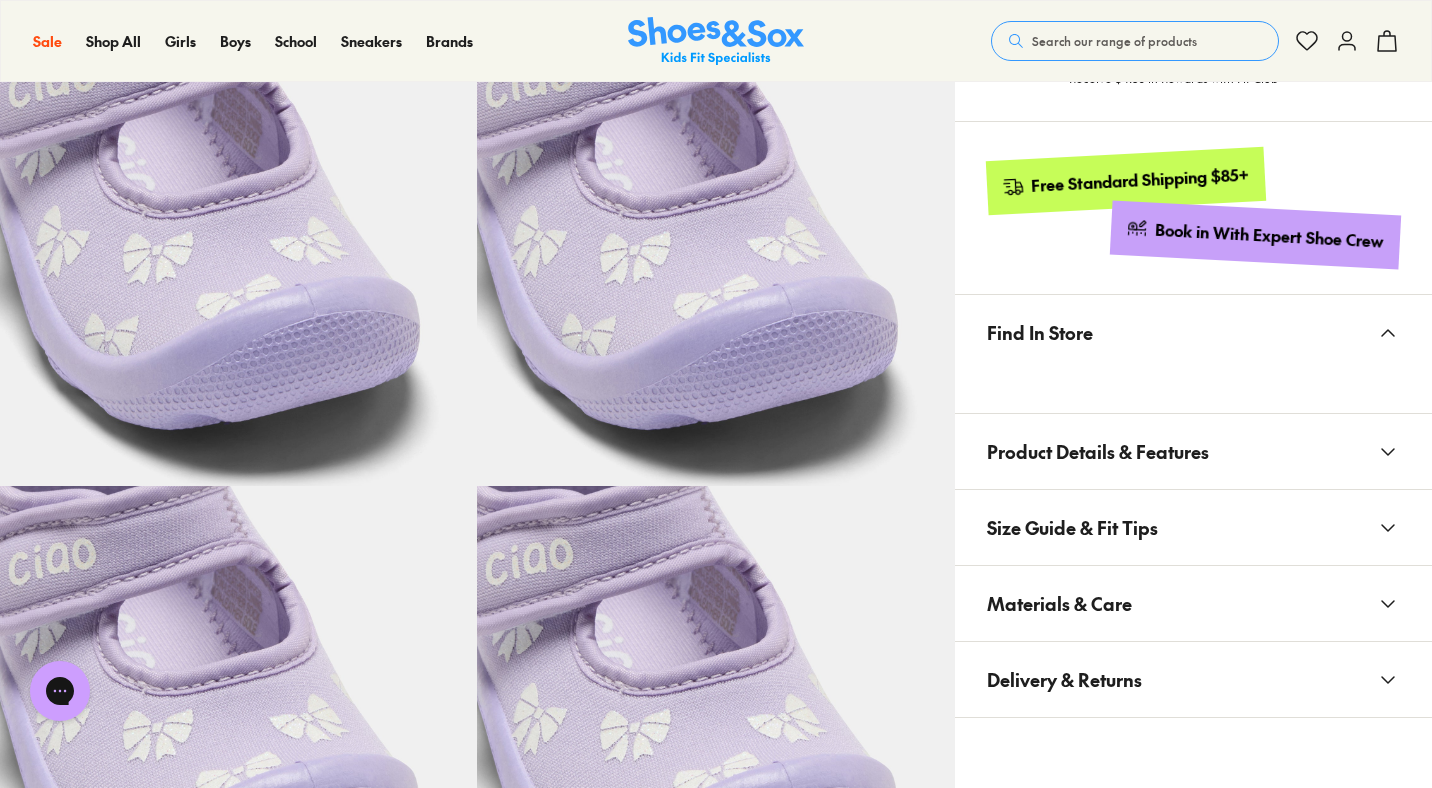 click on "Product Details & Features" at bounding box center [1098, 451] 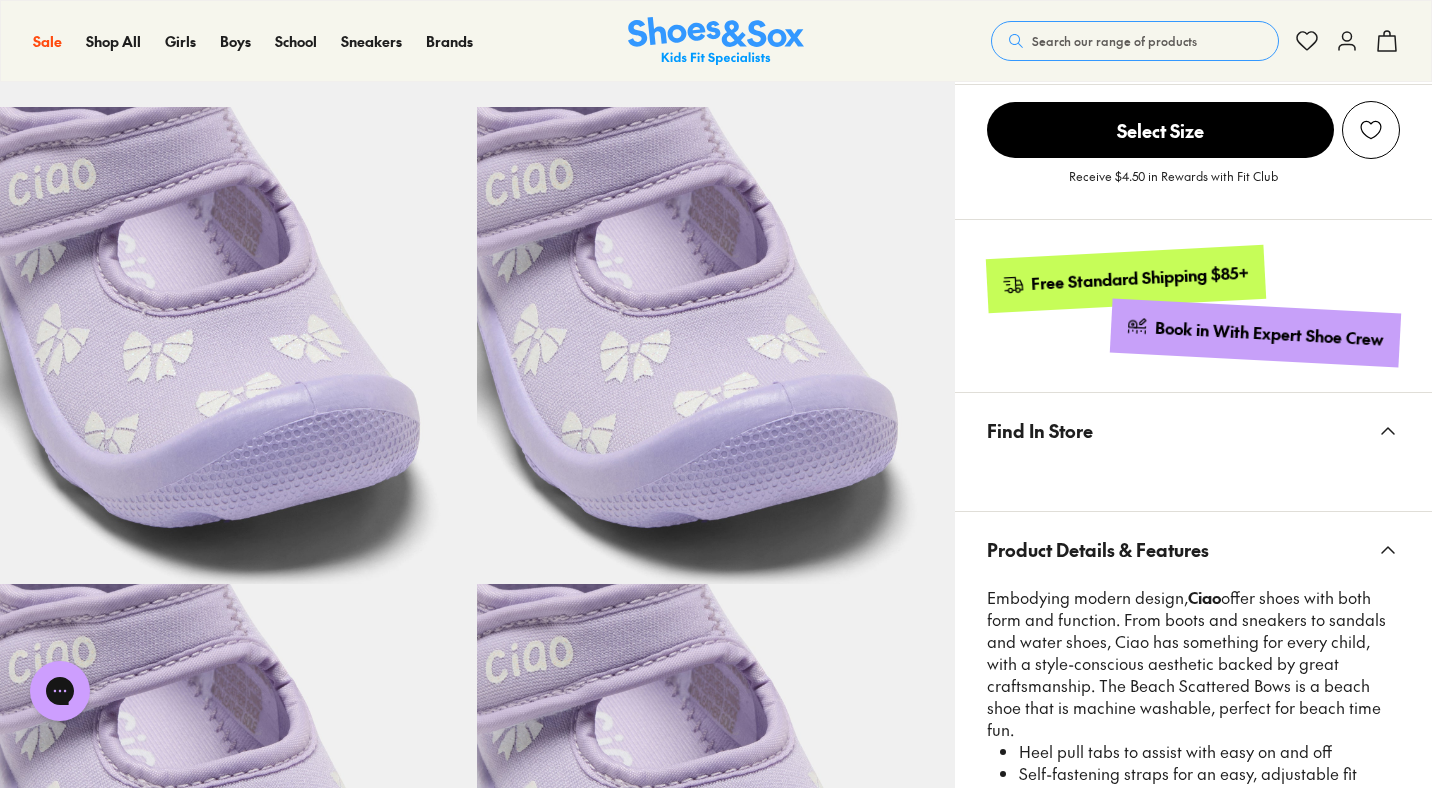 scroll, scrollTop: 0, scrollLeft: 0, axis: both 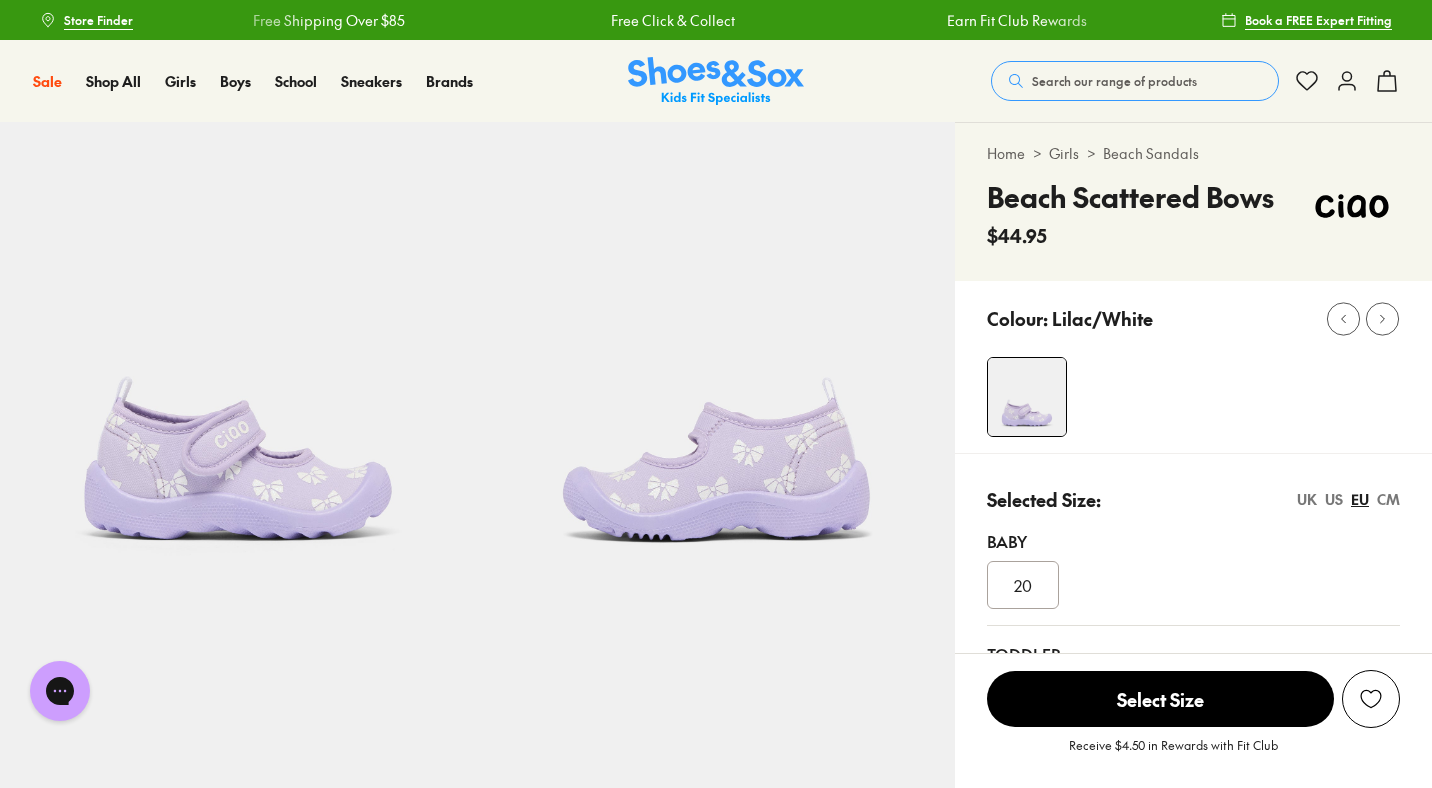 click on "Search our range of products" at bounding box center (1114, 81) 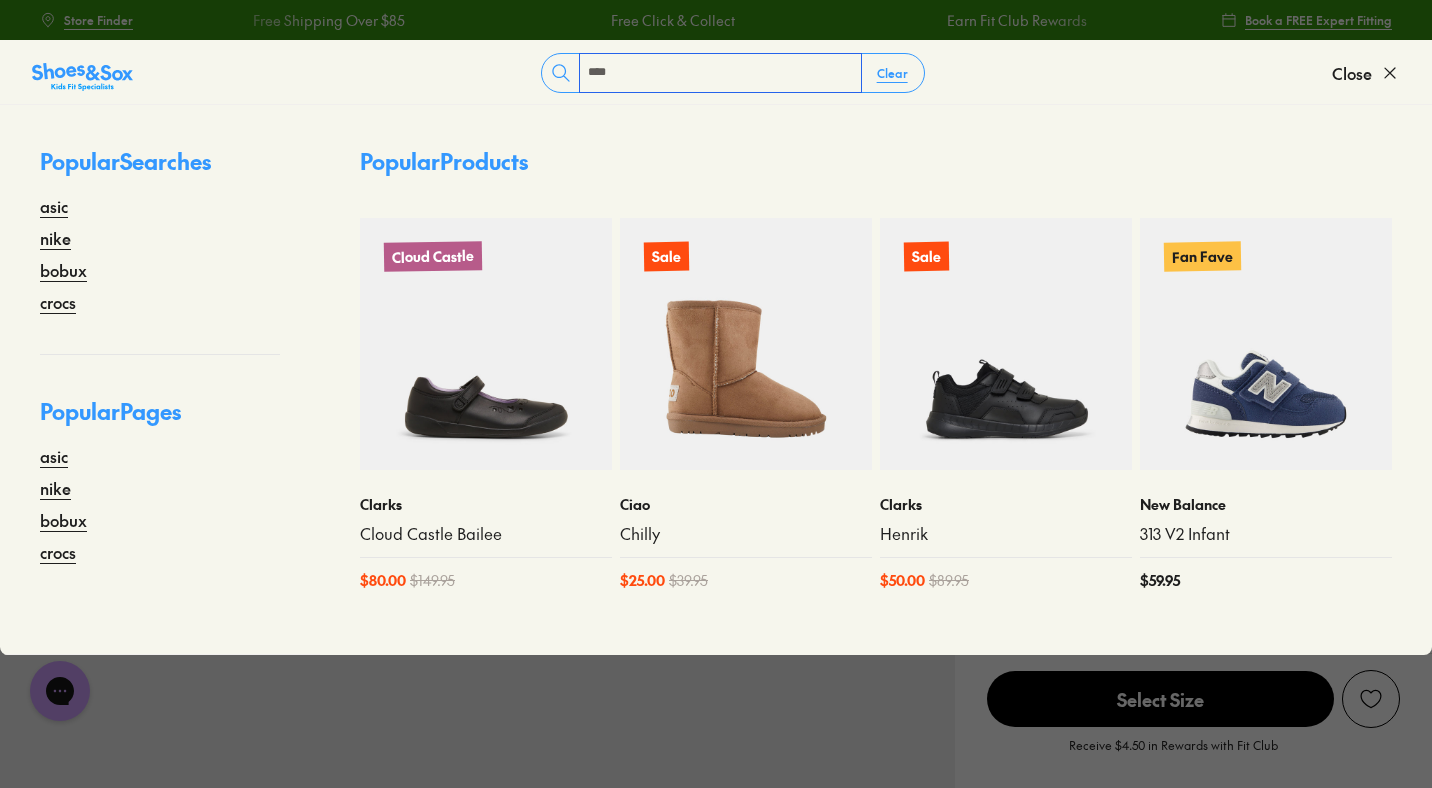 type on "****" 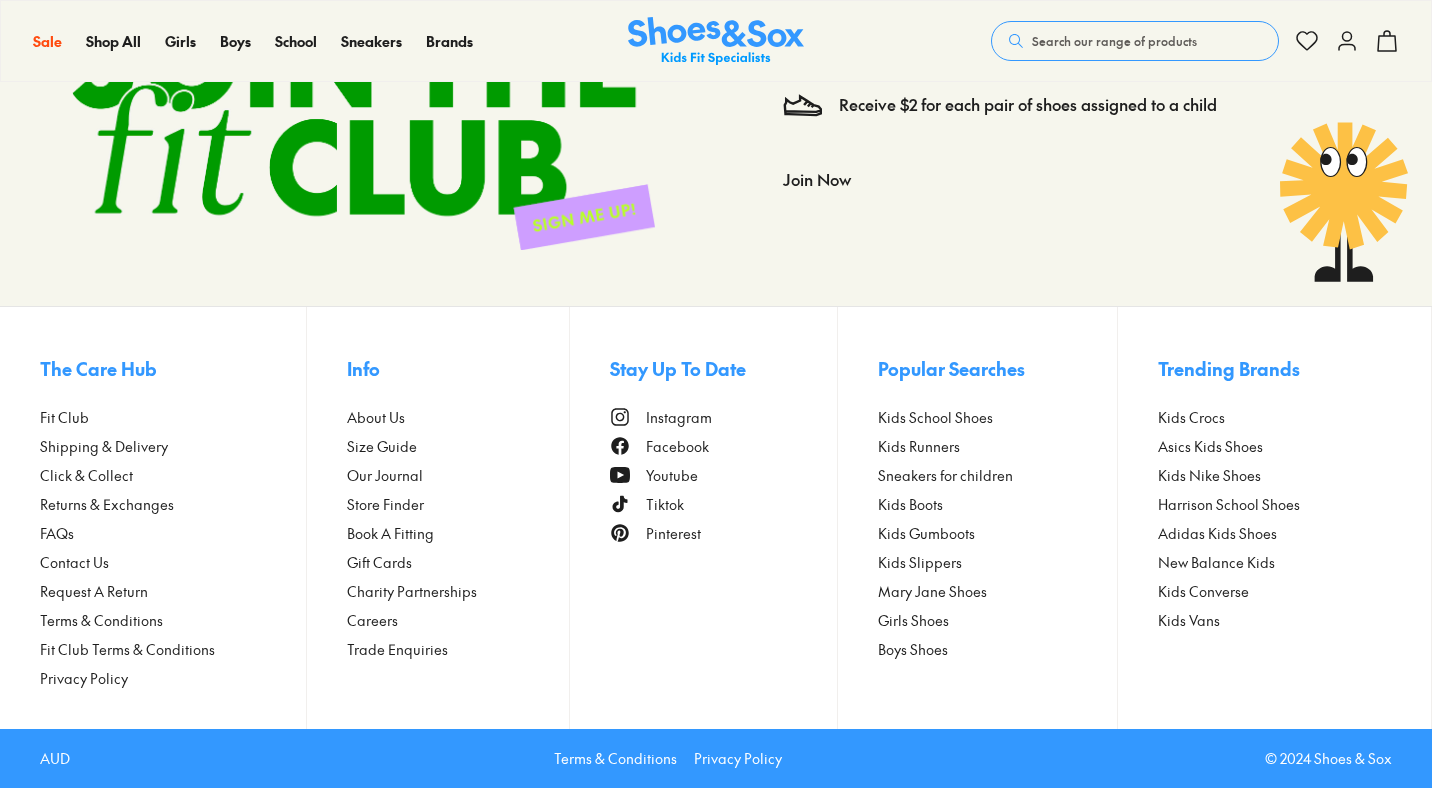 scroll, scrollTop: 0, scrollLeft: 0, axis: both 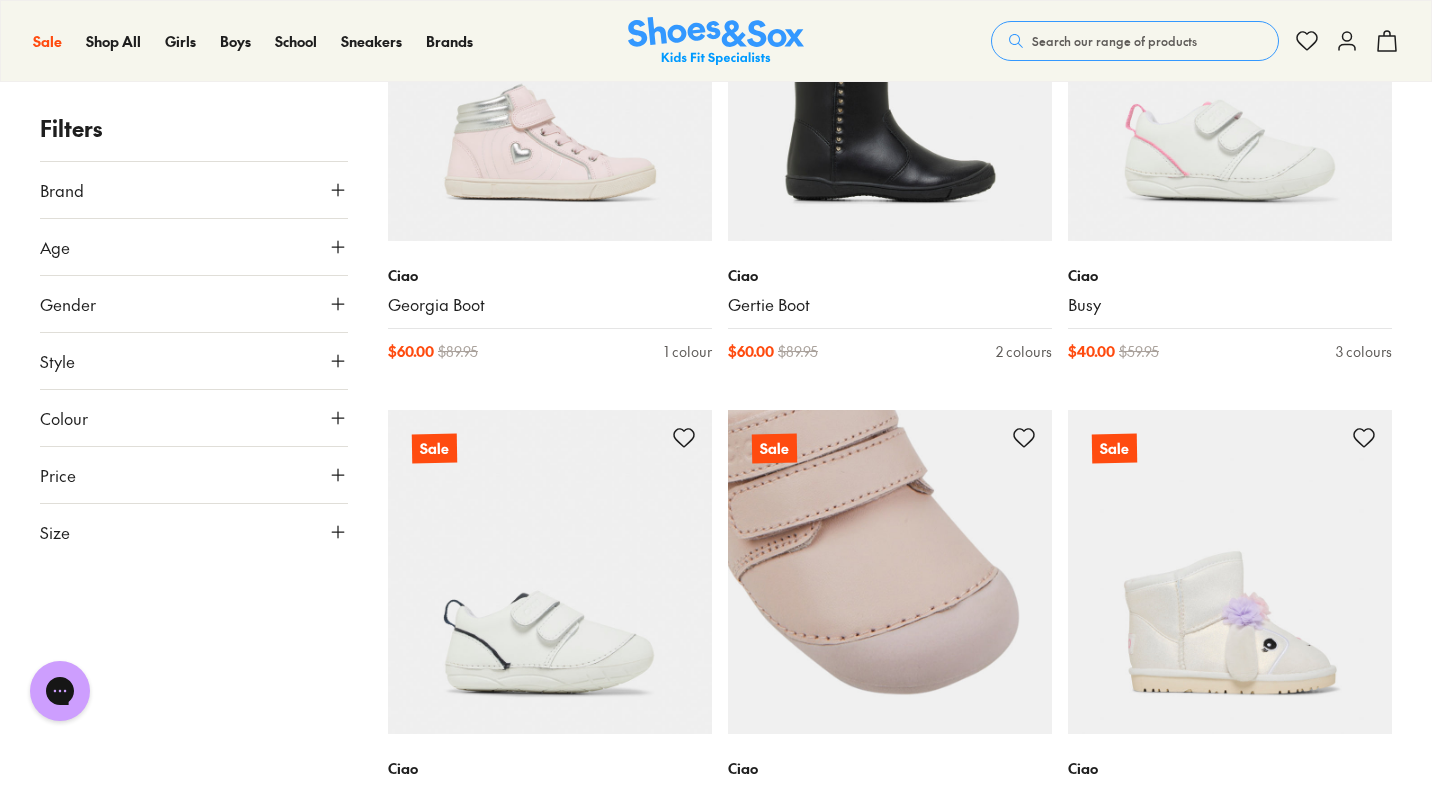 click at bounding box center (890, 572) 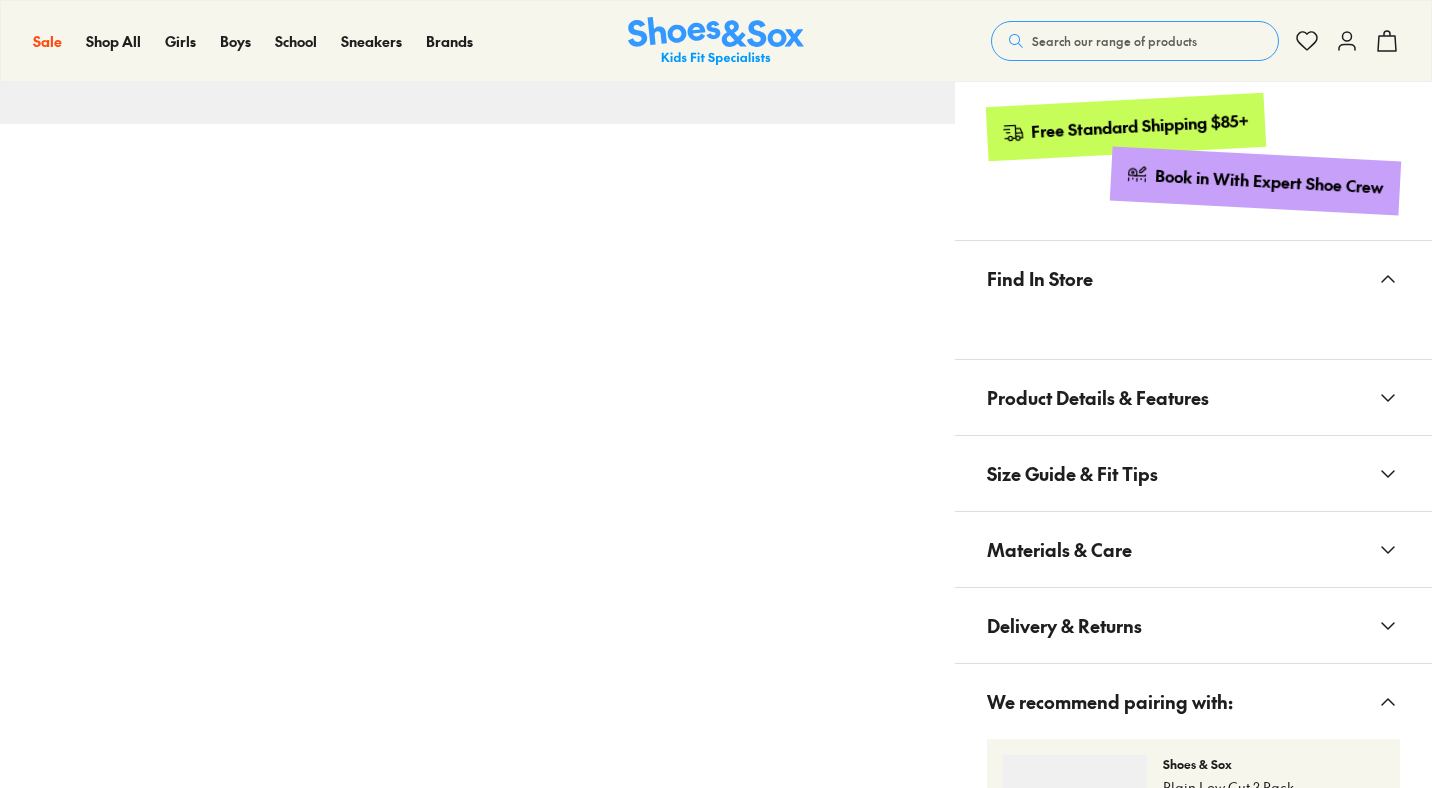 scroll, scrollTop: 953, scrollLeft: 0, axis: vertical 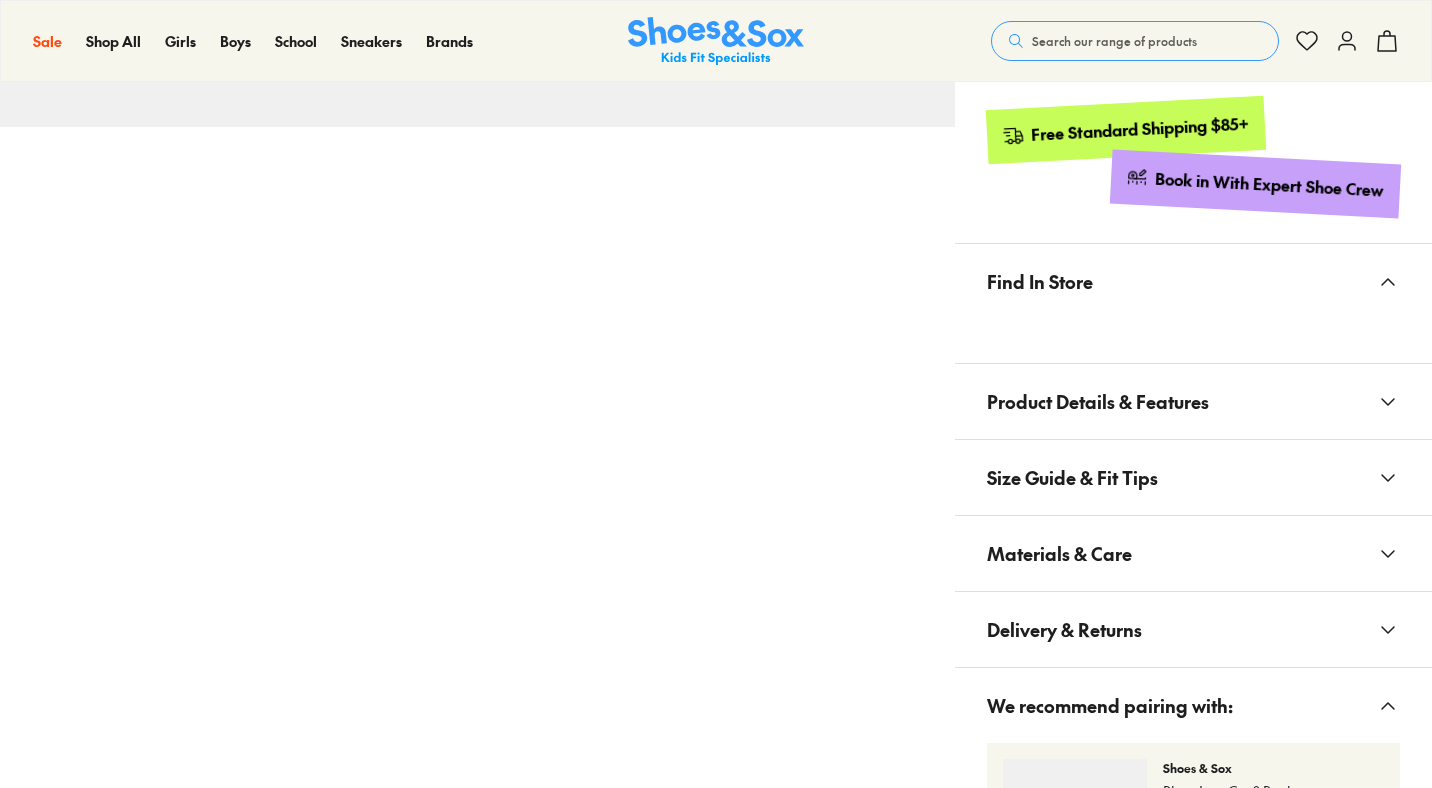 click on "Product Details & Features" at bounding box center (1098, 401) 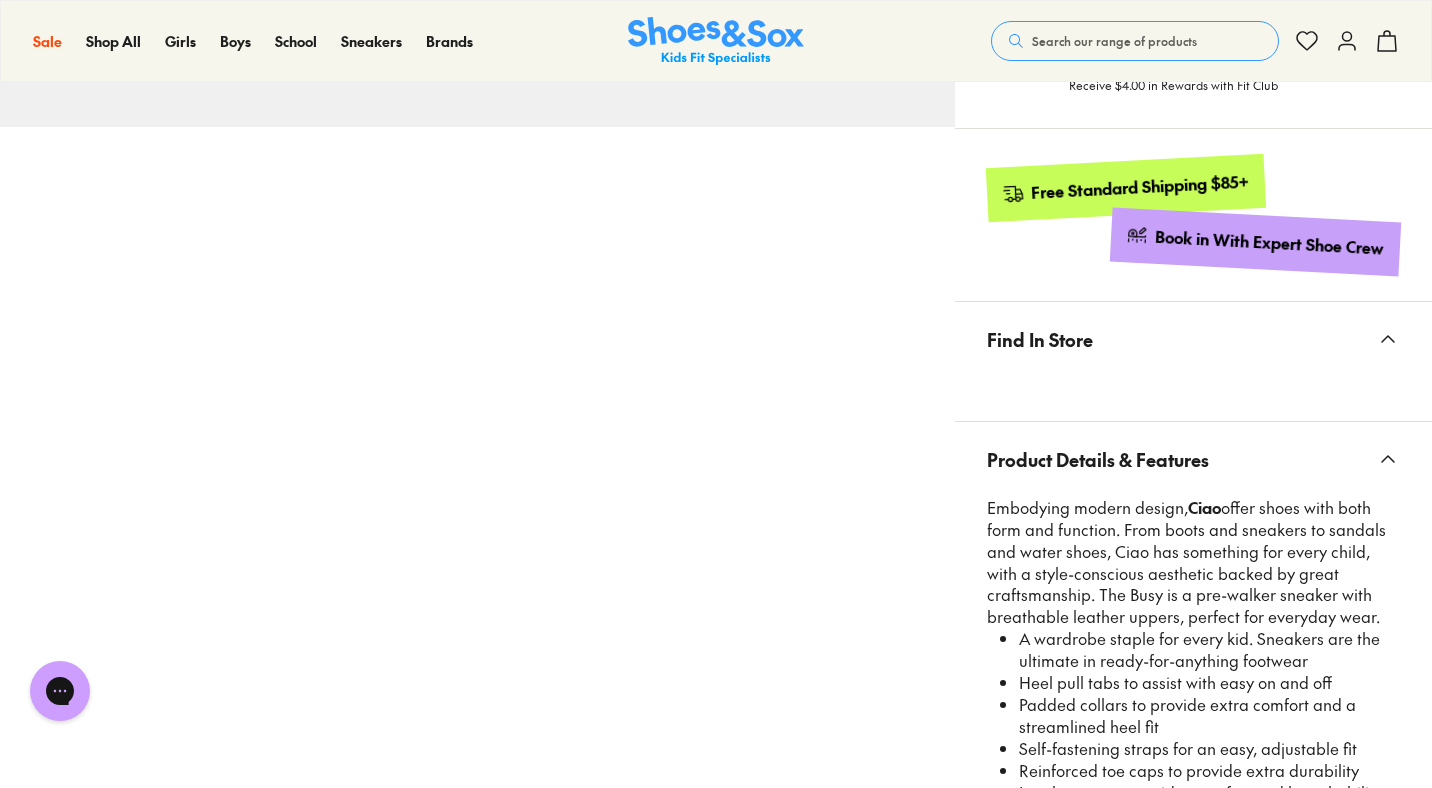scroll, scrollTop: 0, scrollLeft: 0, axis: both 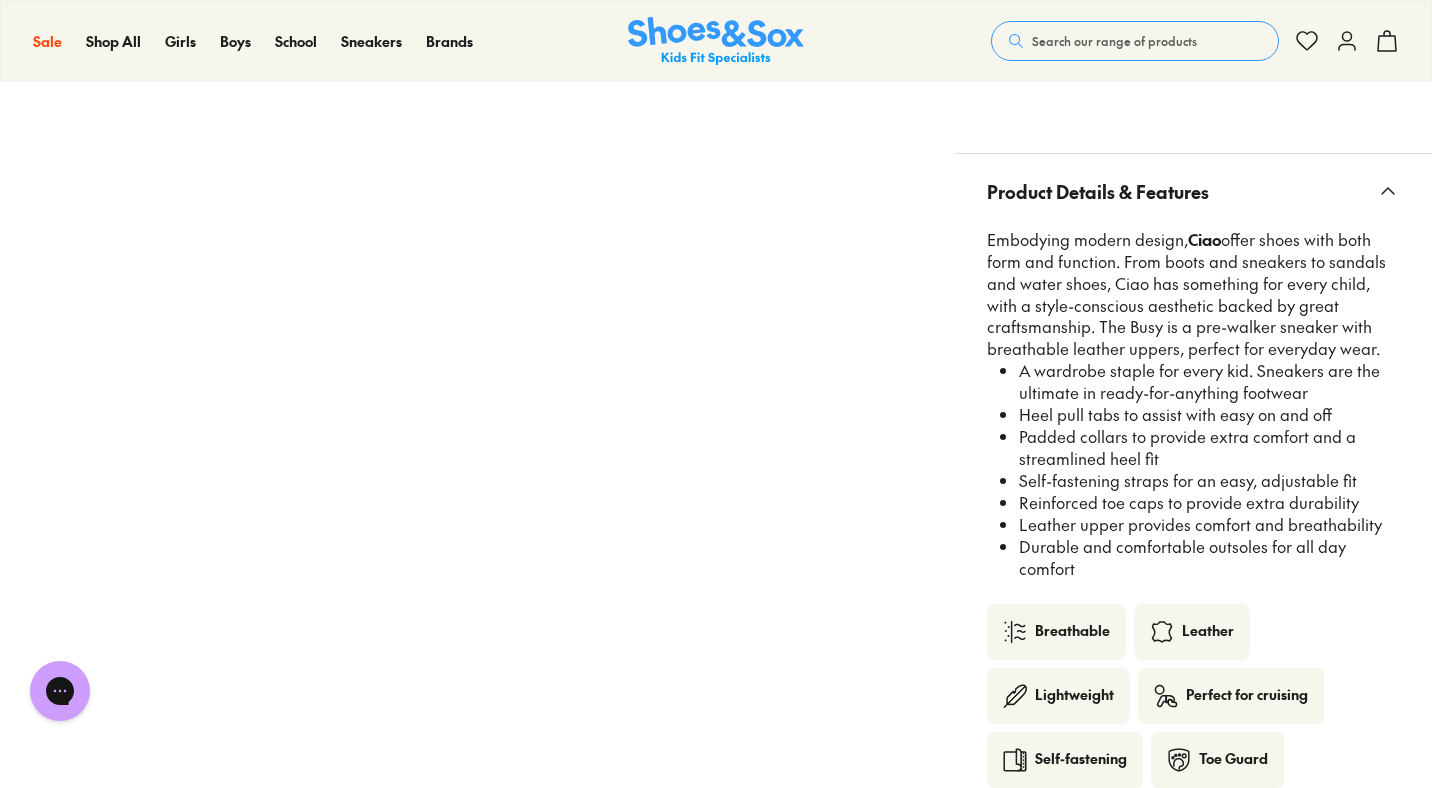 select on "*" 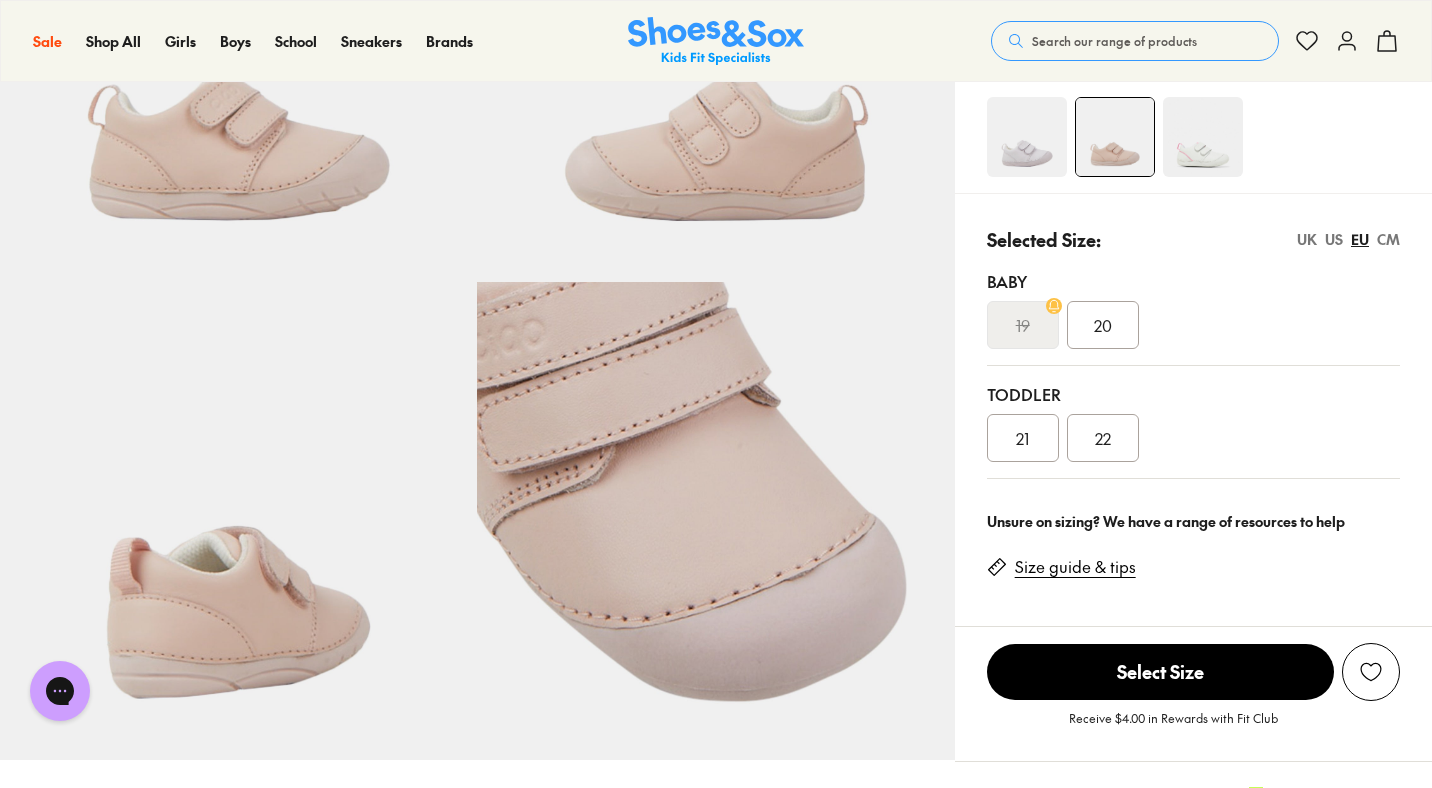 scroll, scrollTop: 320, scrollLeft: 0, axis: vertical 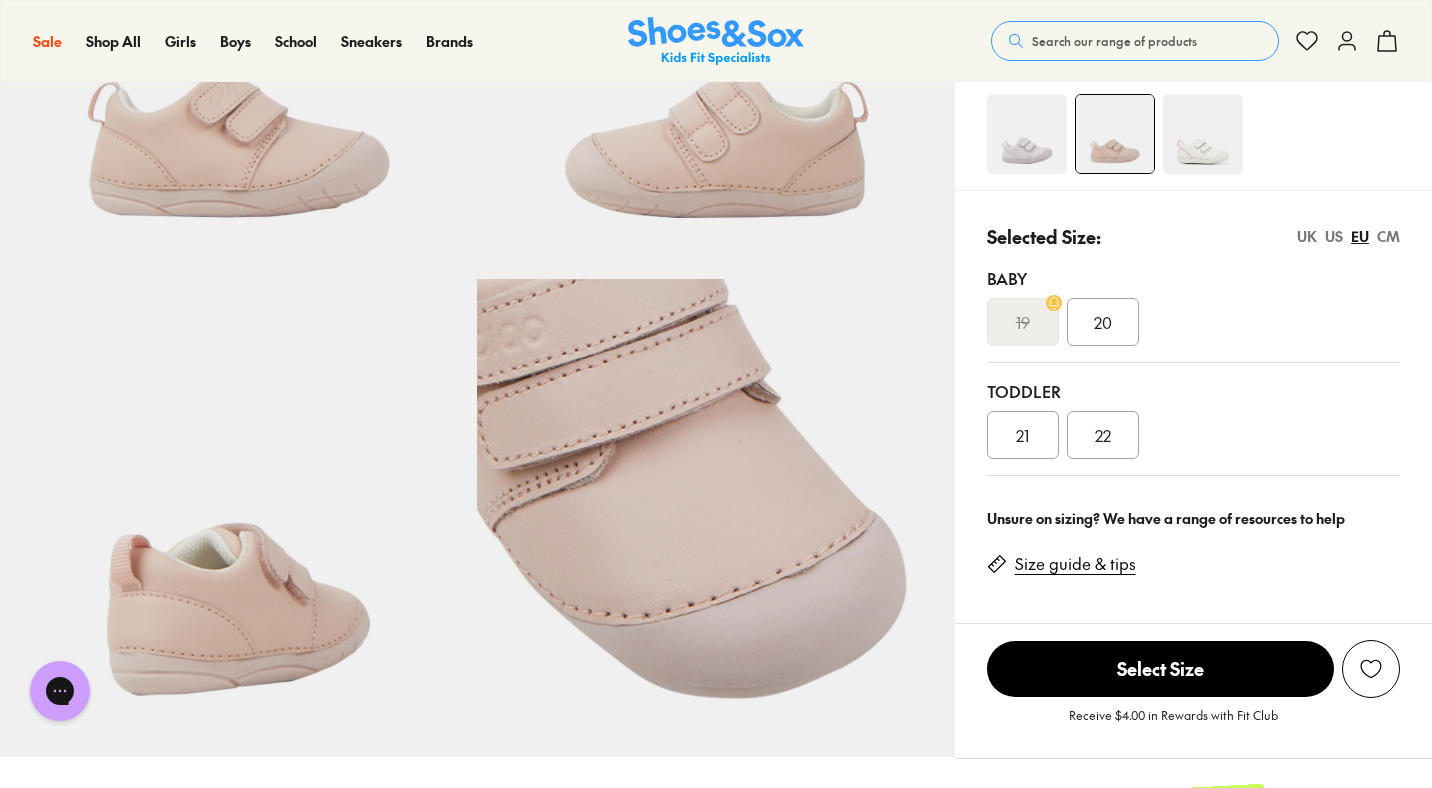 click on "22" at bounding box center (1103, 435) 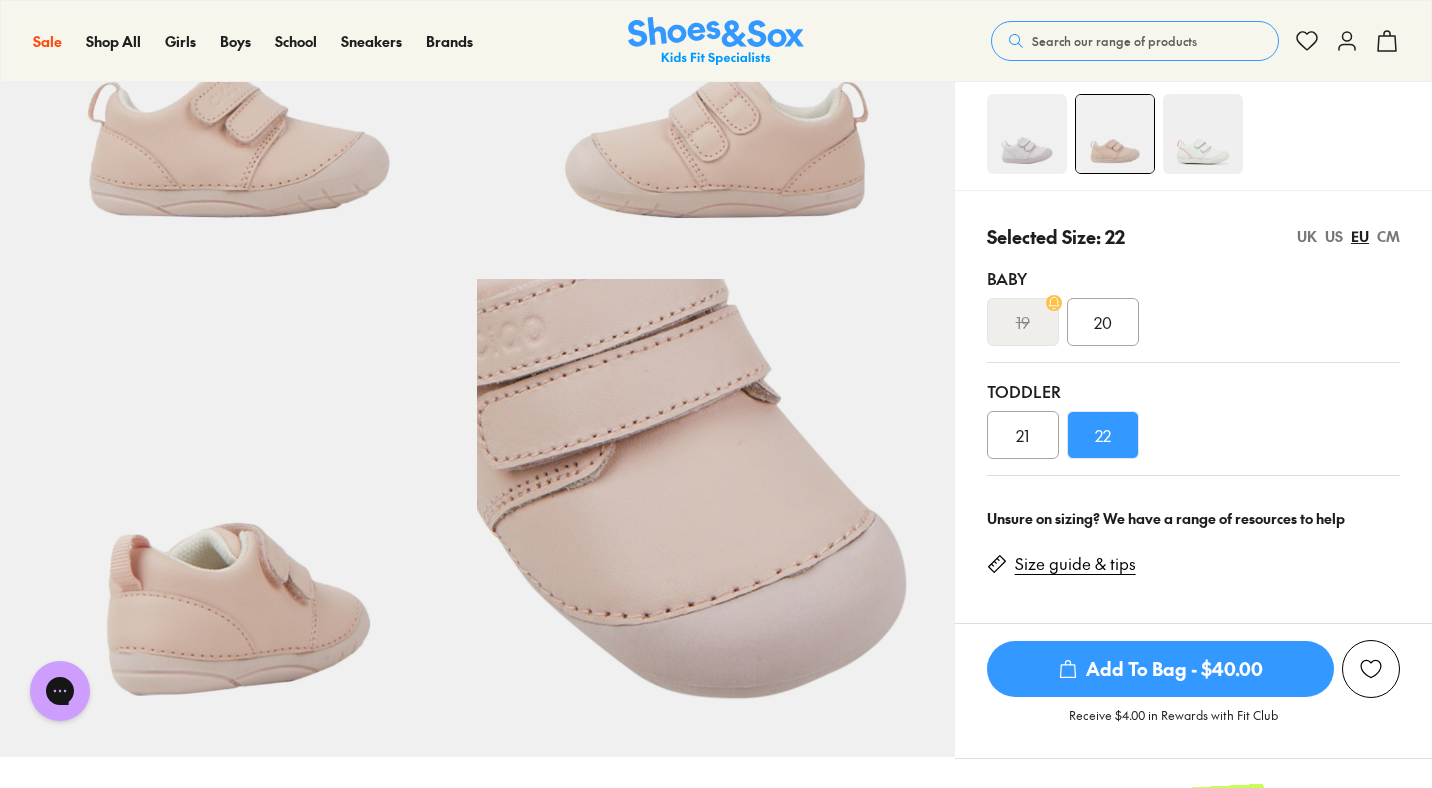 click on "Add To Bag - $40.00" at bounding box center (1160, 669) 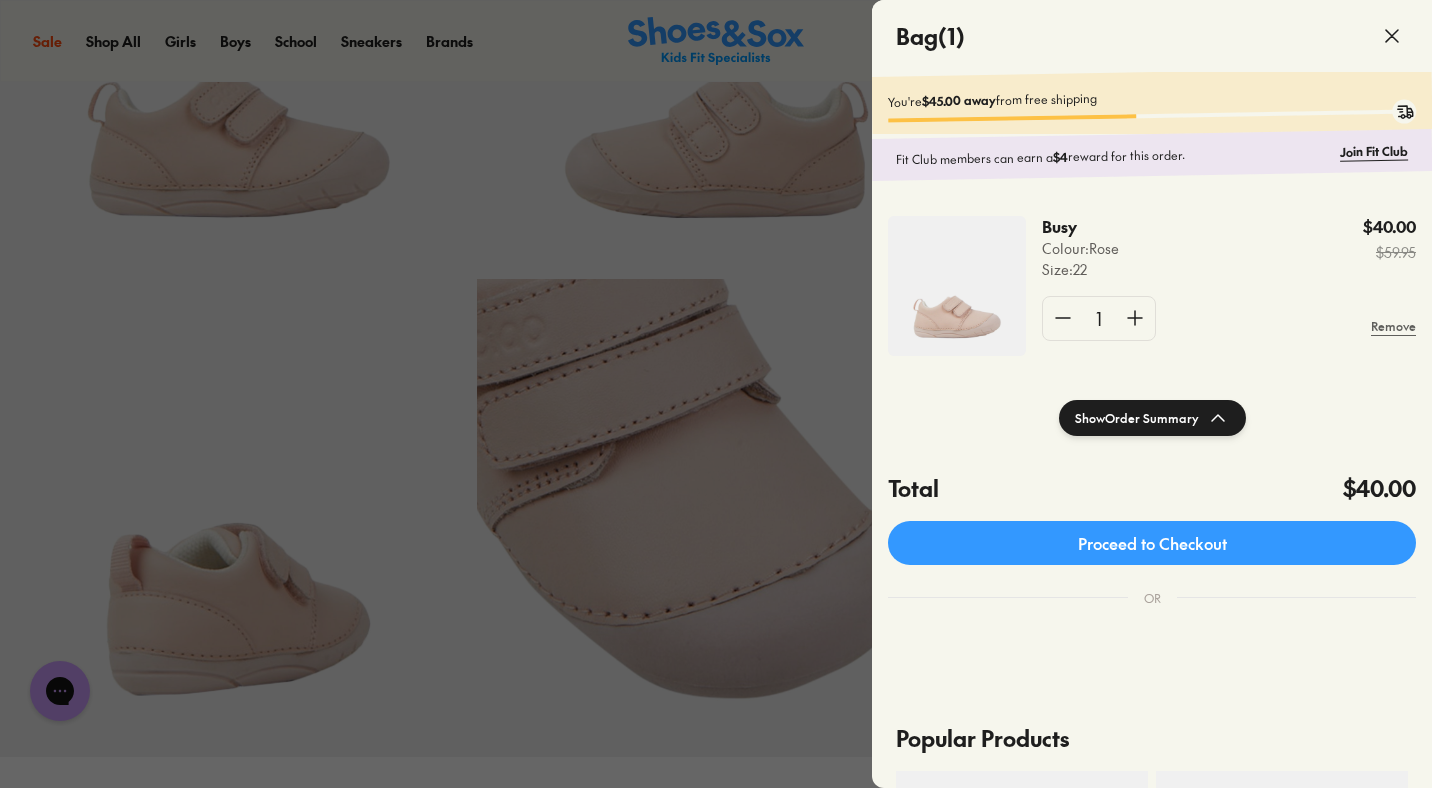 click 